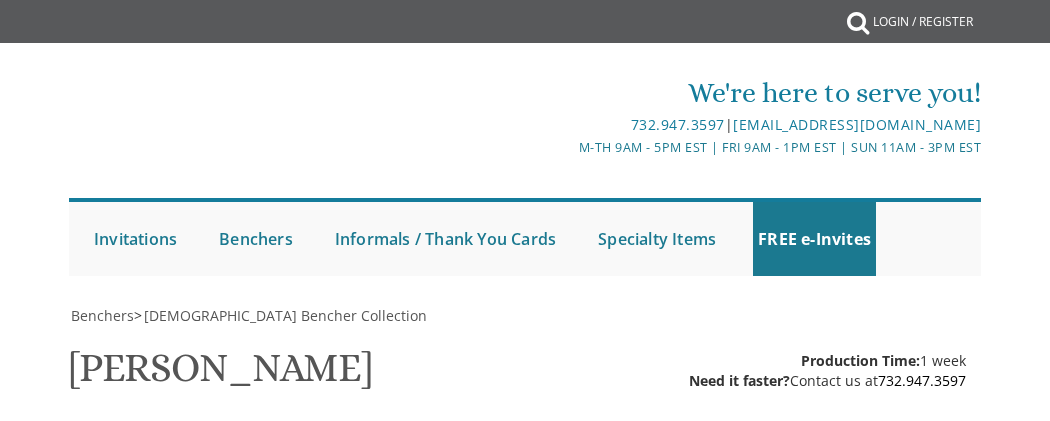 scroll, scrollTop: 0, scrollLeft: 0, axis: both 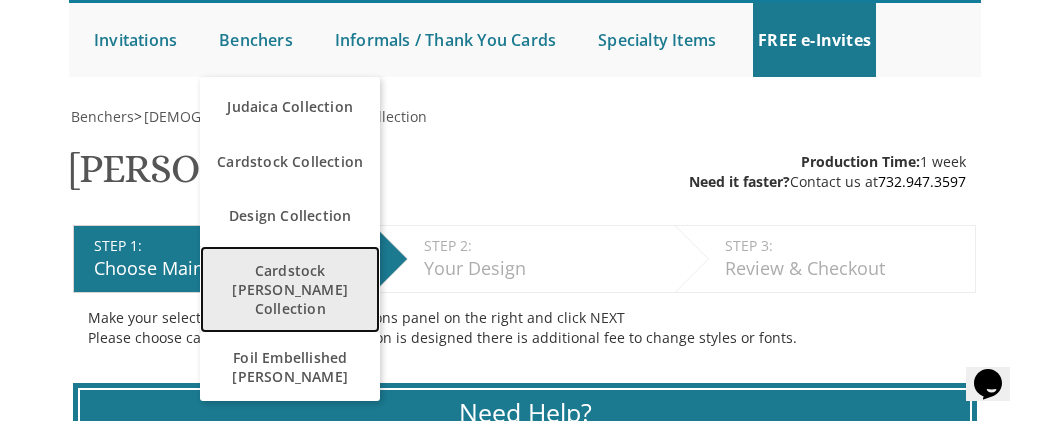 click on "Cardstock [PERSON_NAME] Collection" at bounding box center [290, 289] 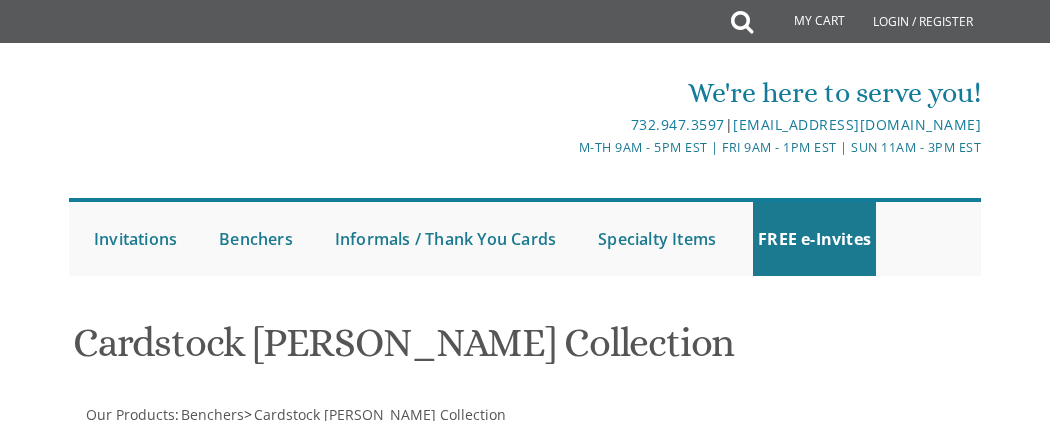 scroll, scrollTop: 0, scrollLeft: 0, axis: both 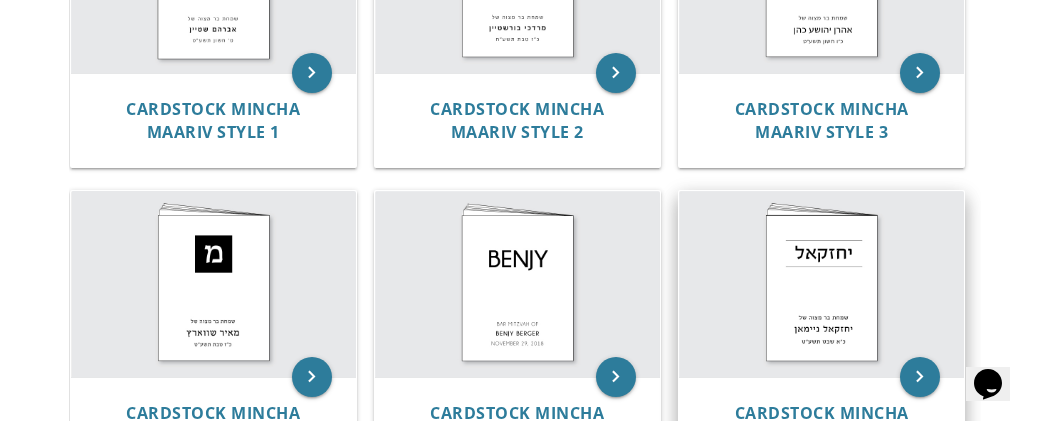 click at bounding box center [821, 283] 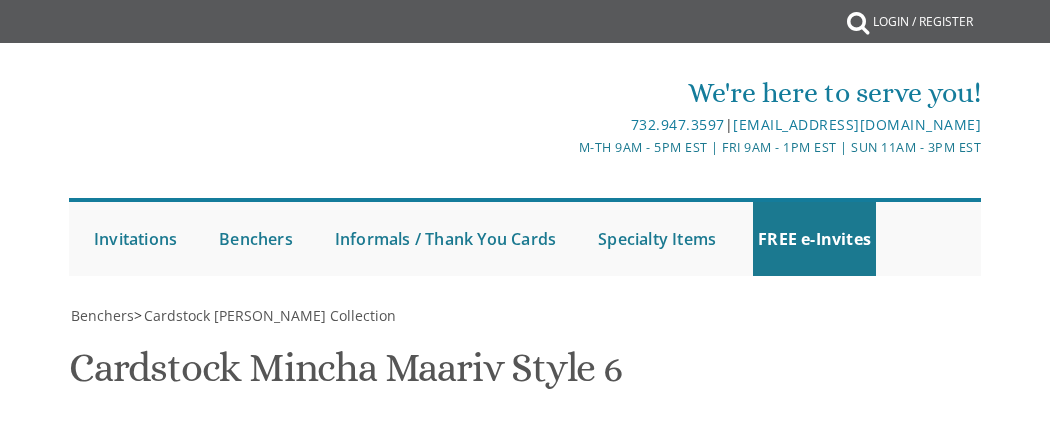 scroll, scrollTop: 0, scrollLeft: 0, axis: both 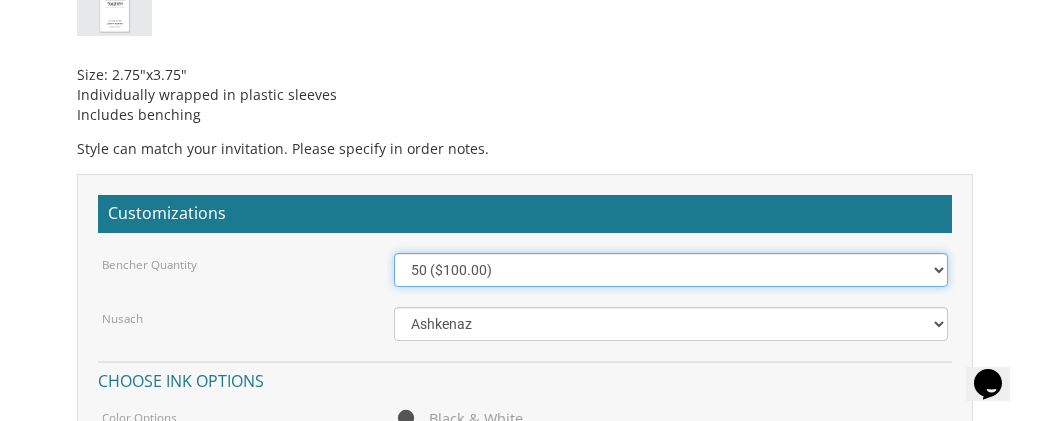 click on "50 ($100.00) 60 ($120.00) 70 ($140.00) 80 ($160.00) 90 ($180.00) 100 ($200.00) 125 ($250.00) 150 ($300.00) 175 ($350.00) 200 ($400.00) 225 ($450.00) 250 ($500.00) 275 ($550.00) 300 ($600.00) 325 ($650.00) 350 ($700.00) 375 ($750.00) 400 ($800.00) 425 ($850.00) 450 ($900.00) 475 ($950.00) 500 ($1,000.00)" at bounding box center (671, 270) 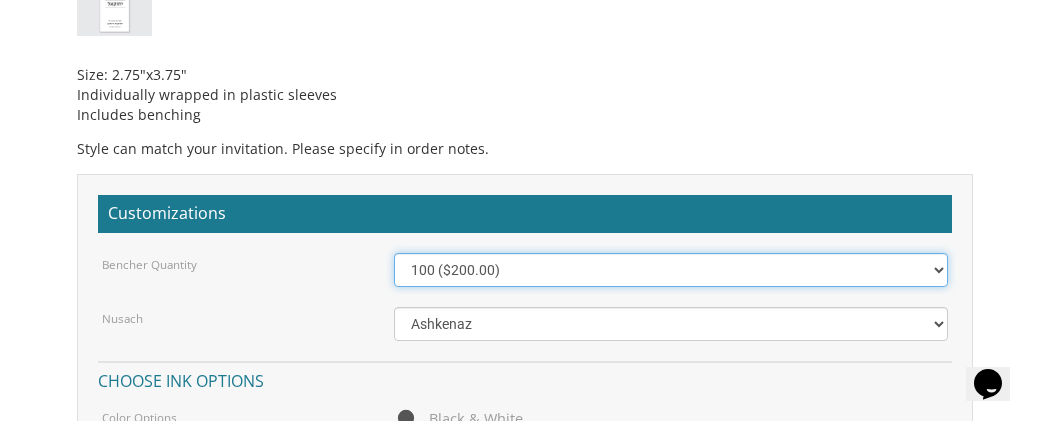 click on "50 ($100.00) 60 ($120.00) 70 ($140.00) 80 ($160.00) 90 ($180.00) 100 ($200.00) 125 ($250.00) 150 ($300.00) 175 ($350.00) 200 ($400.00) 225 ($450.00) 250 ($500.00) 275 ($550.00) 300 ($600.00) 325 ($650.00) 350 ($700.00) 375 ($750.00) 400 ($800.00) 425 ($850.00) 450 ($900.00) 475 ($950.00) 500 ($1,000.00)" at bounding box center (671, 270) 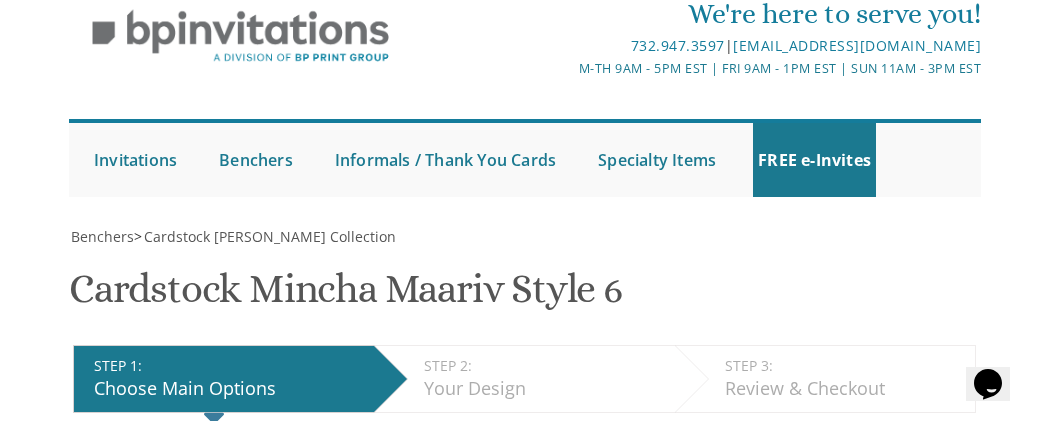 scroll, scrollTop: 0, scrollLeft: 0, axis: both 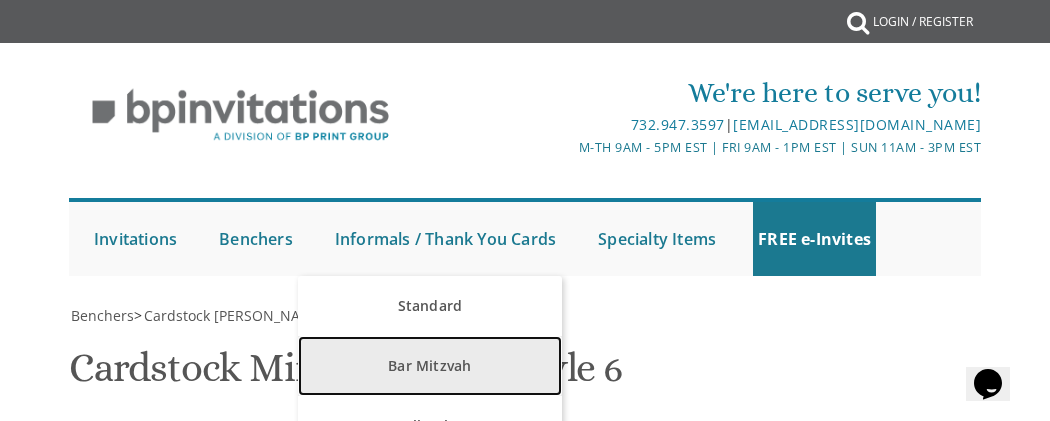 click on "Bar Mitzvah" at bounding box center (429, 366) 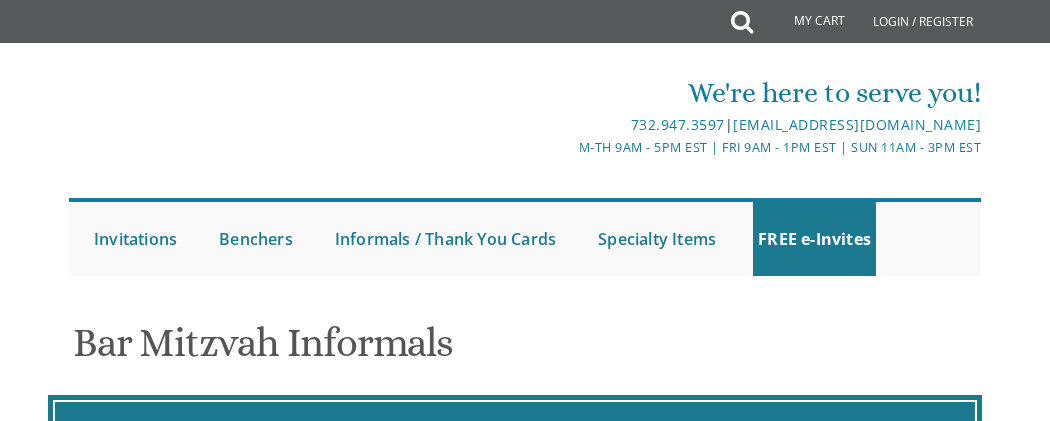 scroll, scrollTop: 0, scrollLeft: 0, axis: both 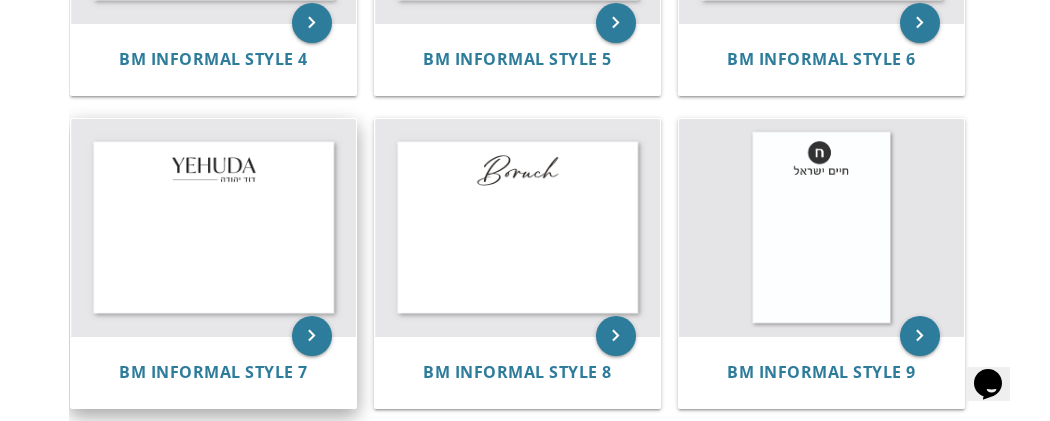 click at bounding box center (213, 227) 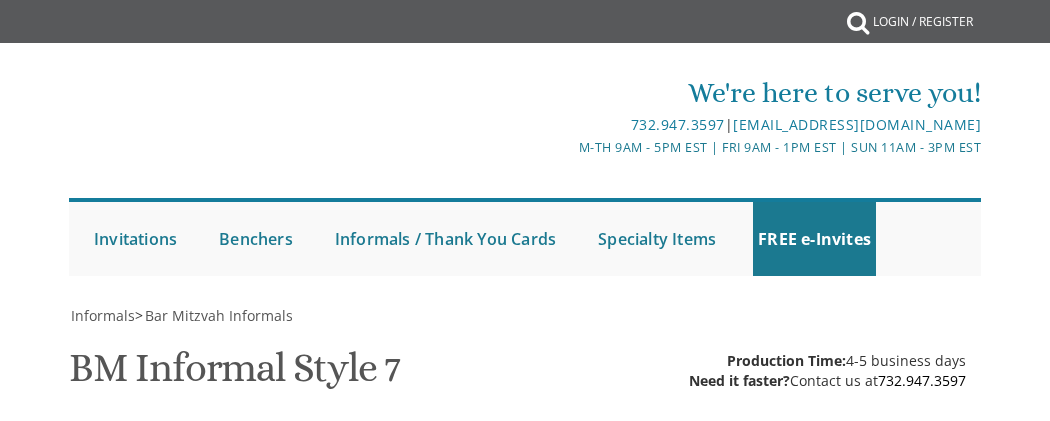 scroll, scrollTop: 39, scrollLeft: 0, axis: vertical 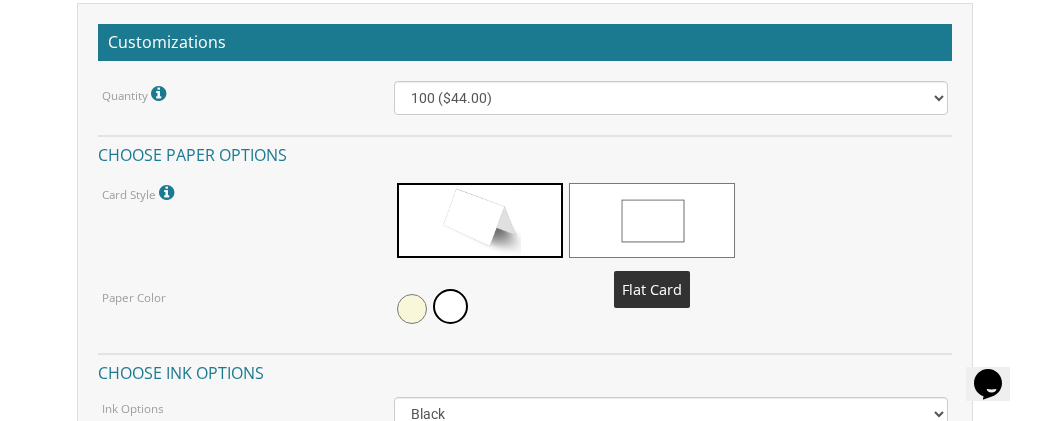 click at bounding box center [652, 220] 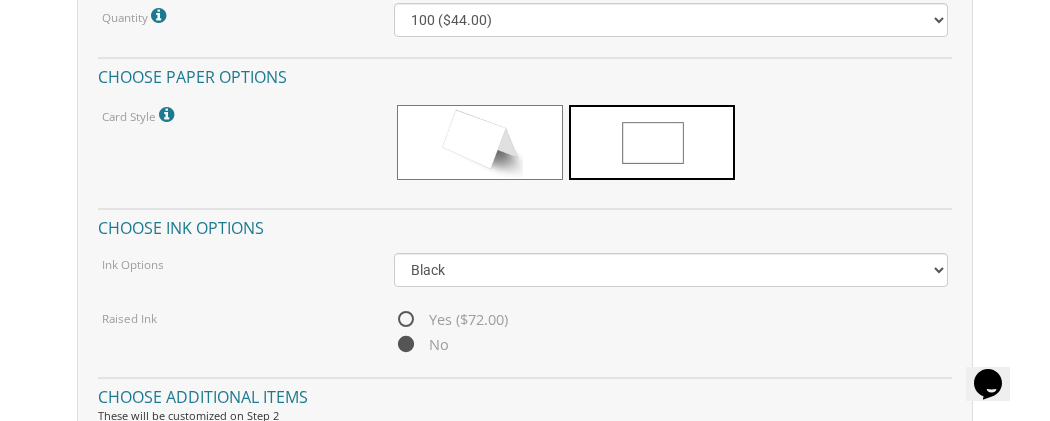 scroll, scrollTop: 2326, scrollLeft: 0, axis: vertical 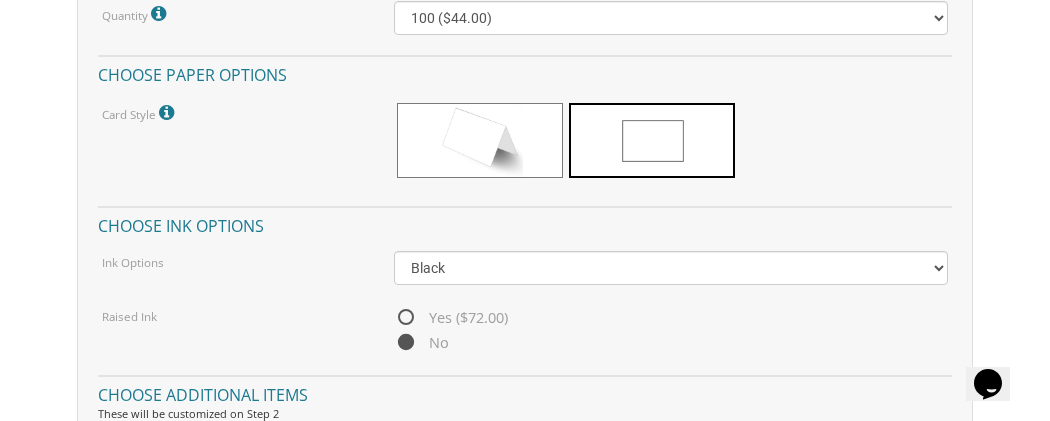 click on "Yes ($72.00)" at bounding box center (451, 317) 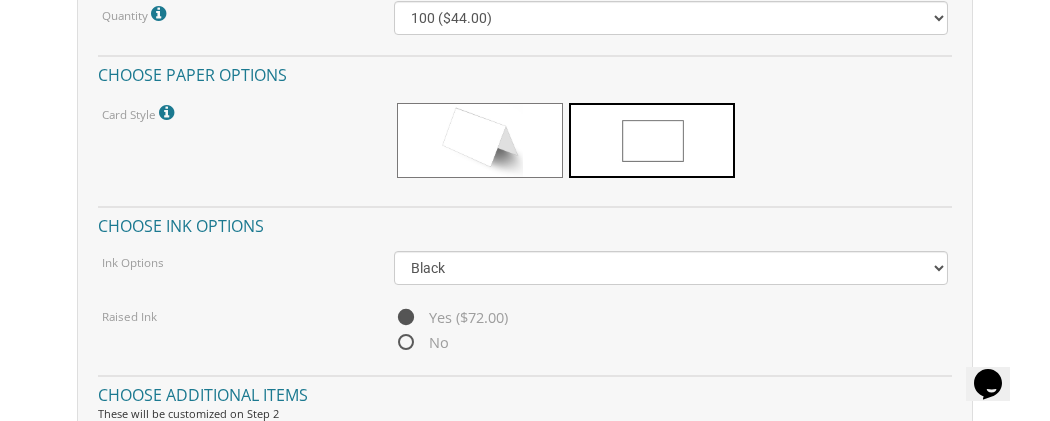 click on "No" at bounding box center [400, 343] 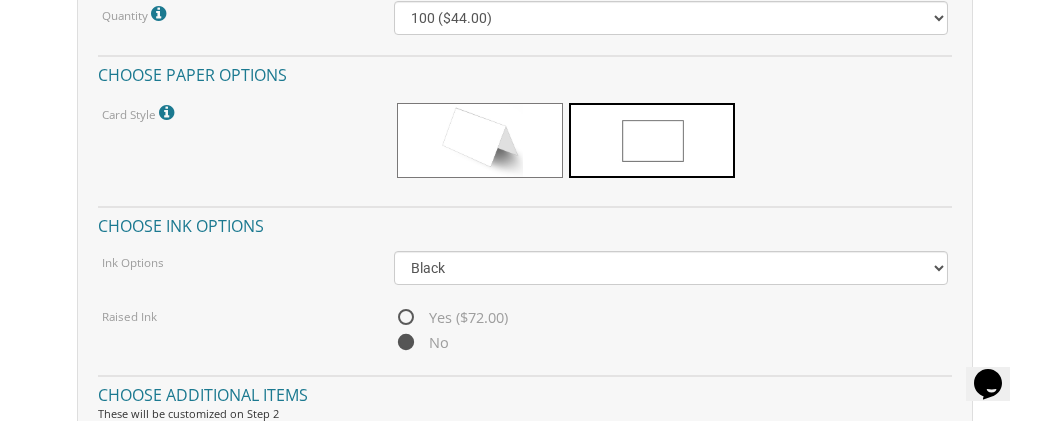 click on "Yes ($72.00)" at bounding box center [400, 318] 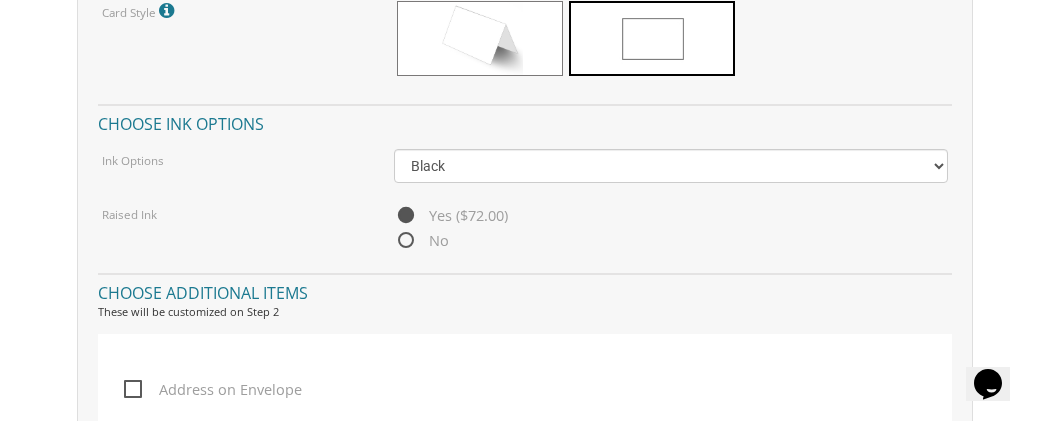 scroll, scrollTop: 2443, scrollLeft: 0, axis: vertical 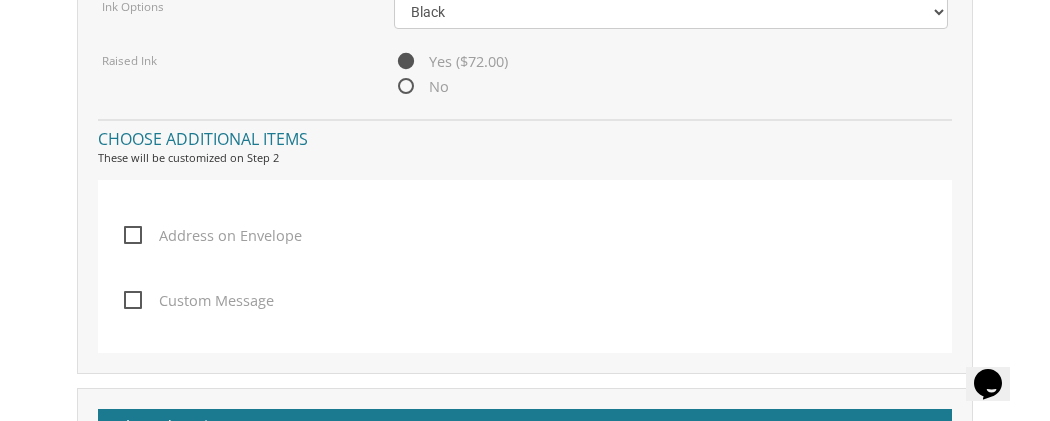 click on "No" at bounding box center (400, 87) 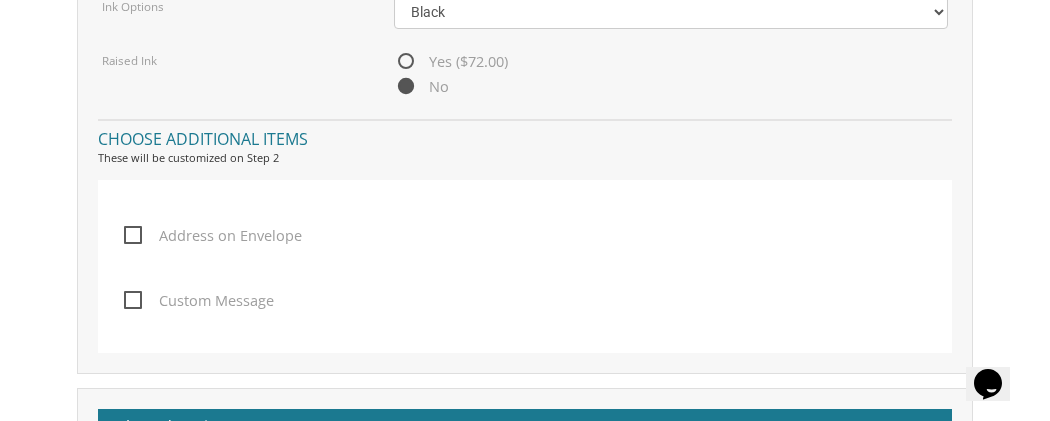 click on "Yes ($72.00)" at bounding box center (400, 62) 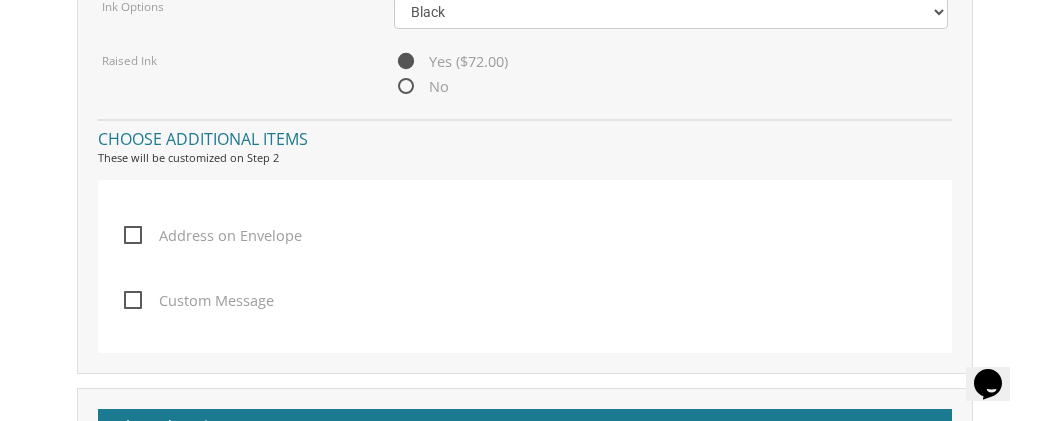 click on "No" at bounding box center (400, 87) 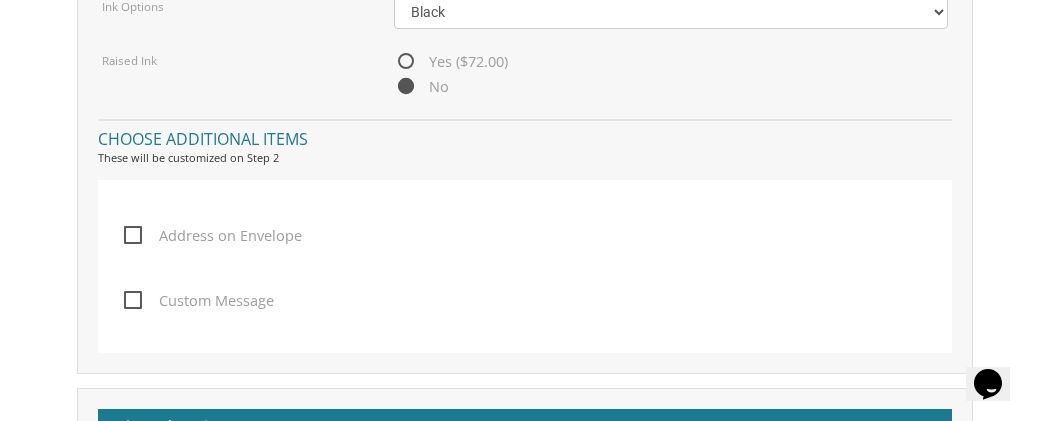 click on "Yes ($72.00)" at bounding box center (400, 62) 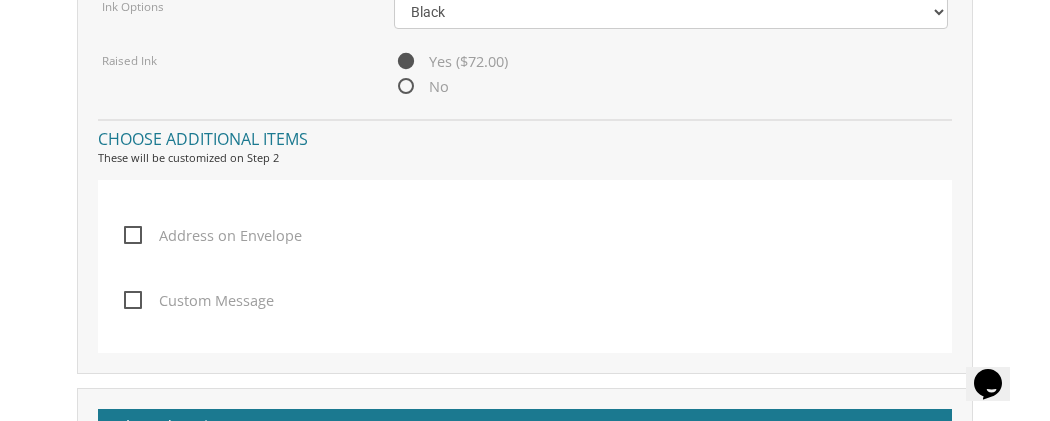 click on "No" at bounding box center (400, 87) 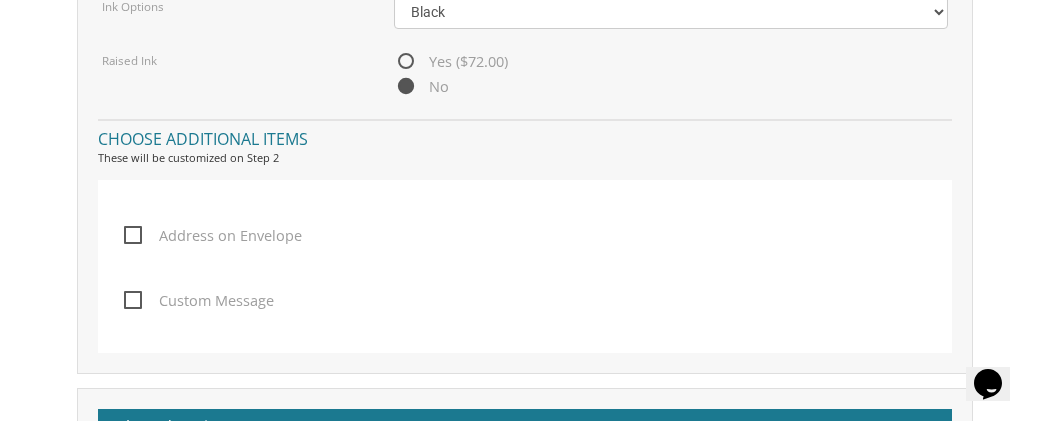 click on "Yes ($72.00)" at bounding box center (400, 62) 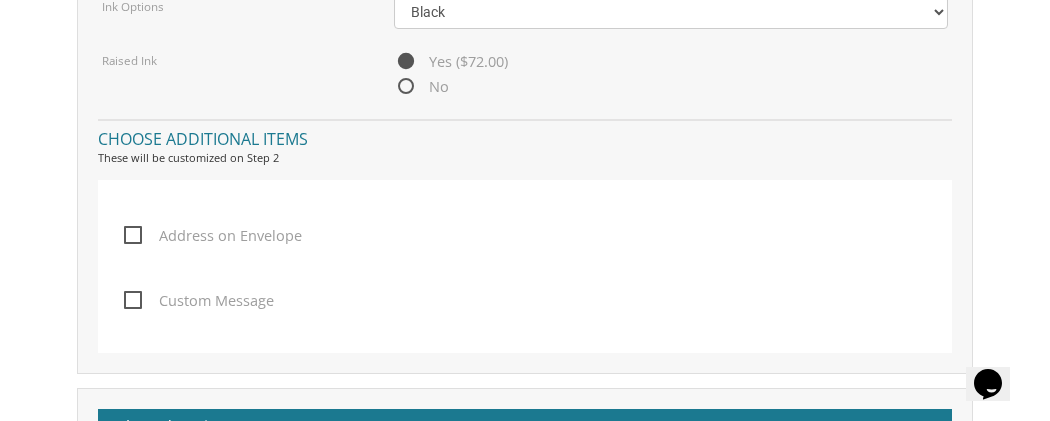 click on "No" at bounding box center (400, 87) 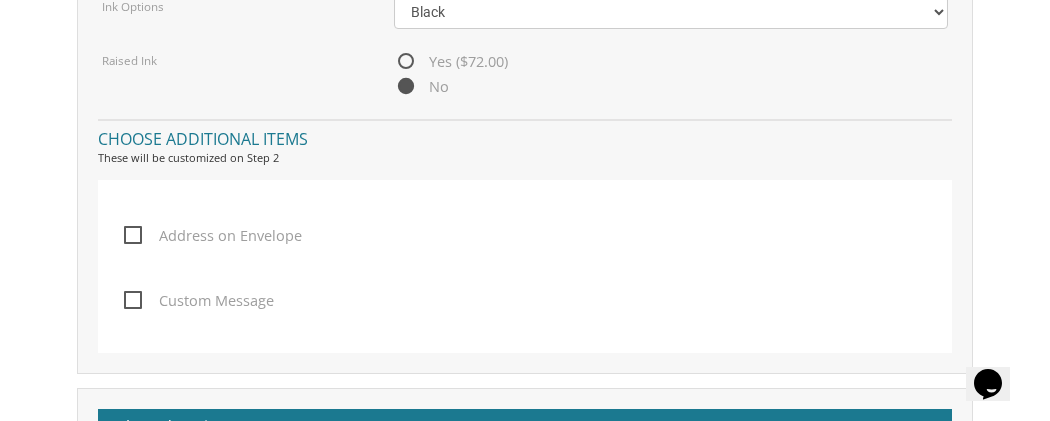 click on "Yes ($72.00)" at bounding box center [400, 62] 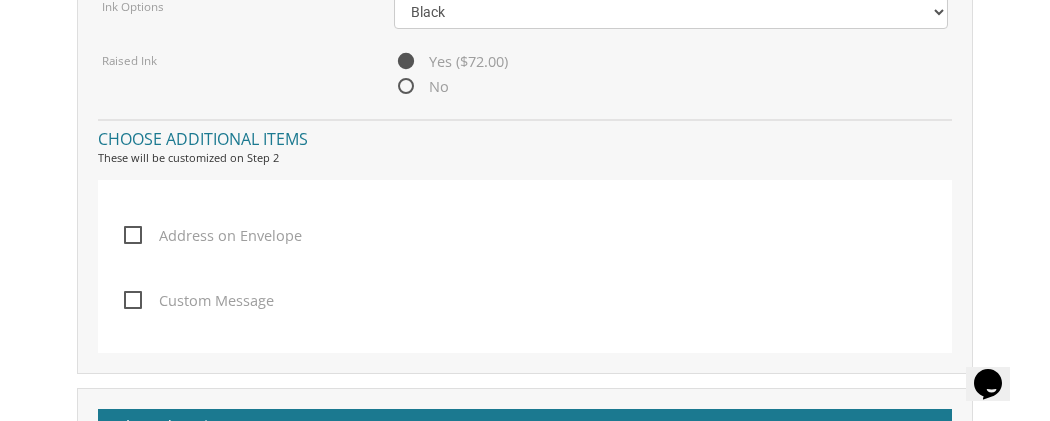 click on "No" at bounding box center (400, 87) 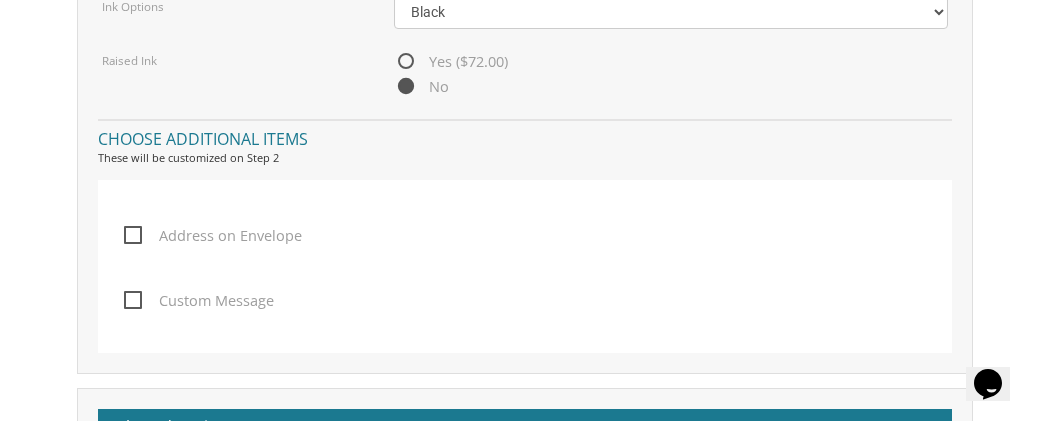 click on "Yes ($72.00)" at bounding box center (400, 62) 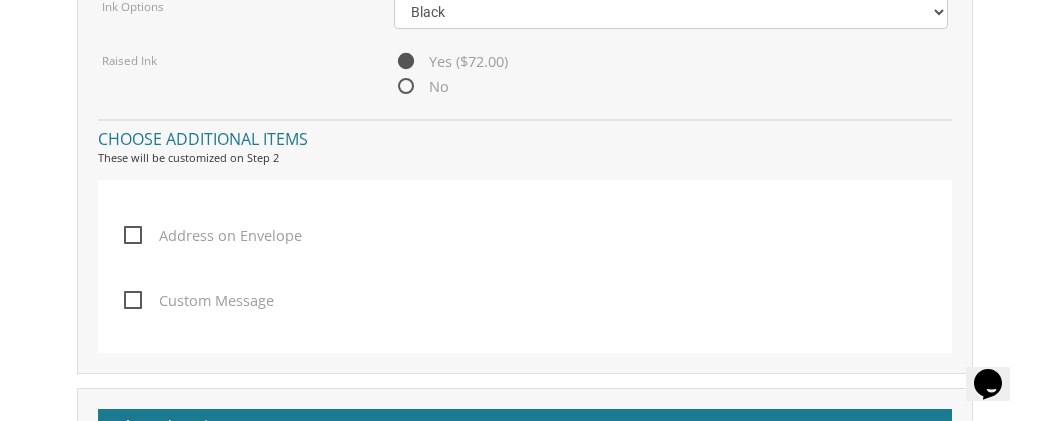 click on "No" at bounding box center [400, 87] 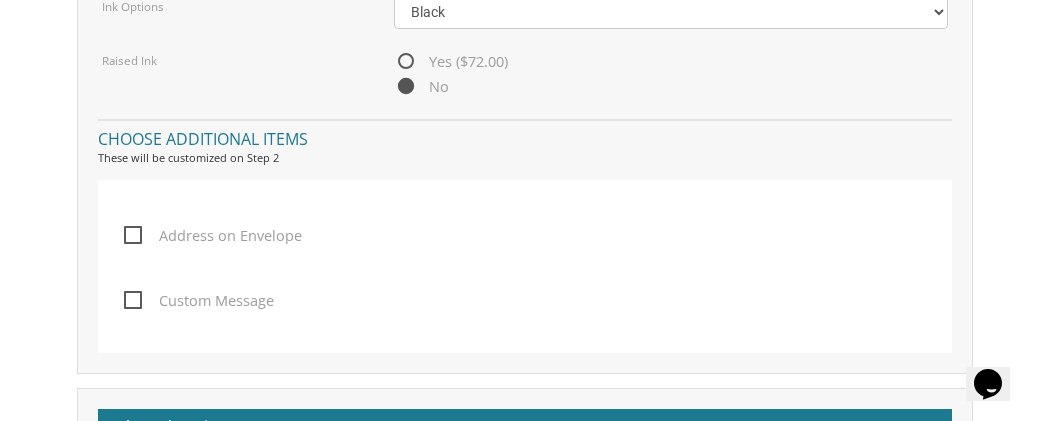 click on "Yes ($72.00)" at bounding box center (400, 62) 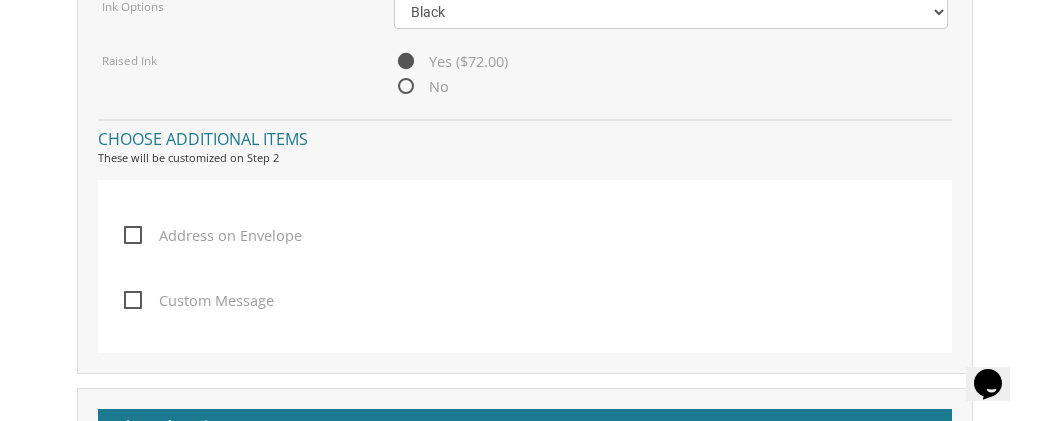 click on "No" at bounding box center (400, 87) 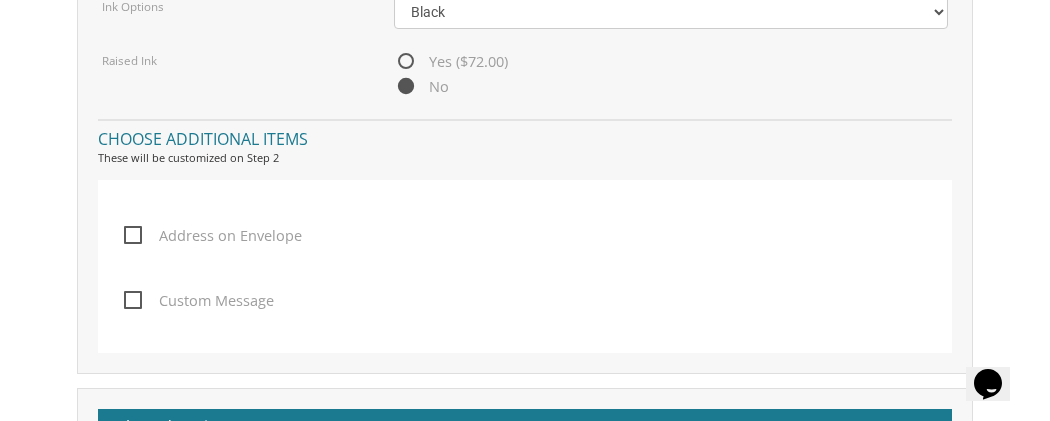 click on "Yes ($72.00)" at bounding box center [400, 62] 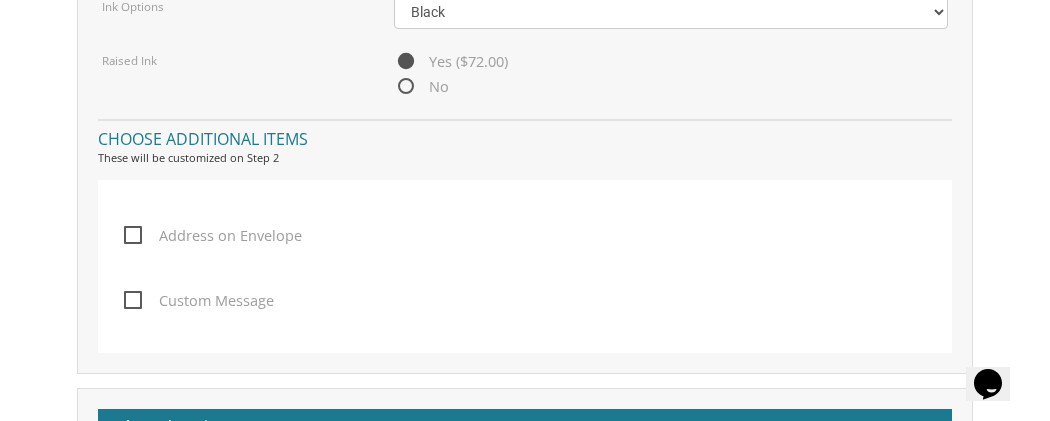 click on "No" at bounding box center (400, 87) 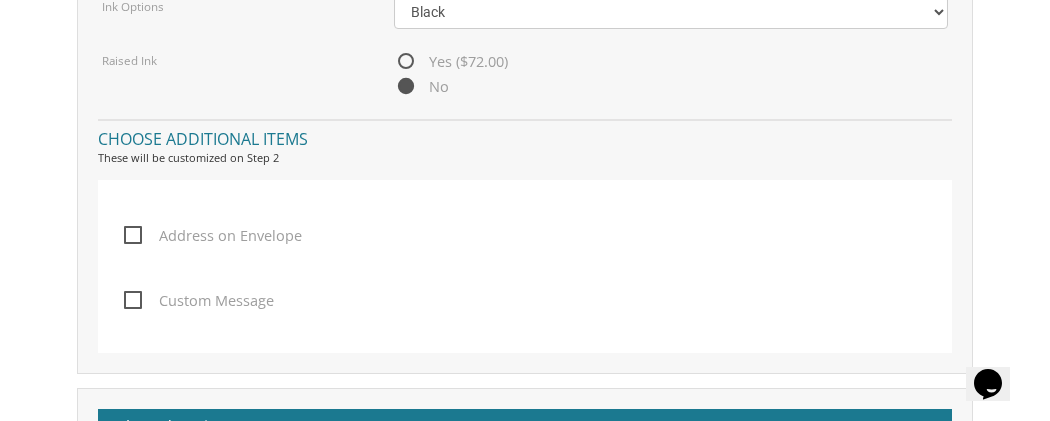 click on "Yes ($72.00)" at bounding box center (400, 62) 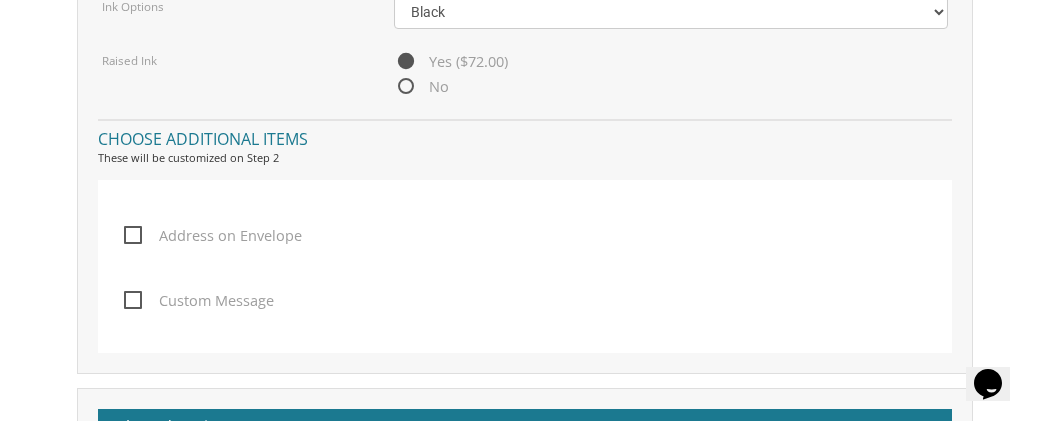click on "No" at bounding box center (400, 87) 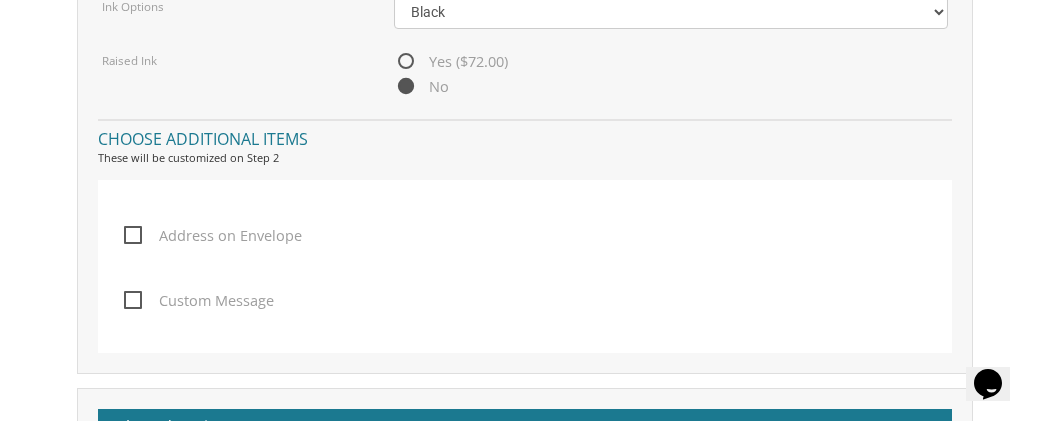click on "Yes ($72.00)" at bounding box center [400, 62] 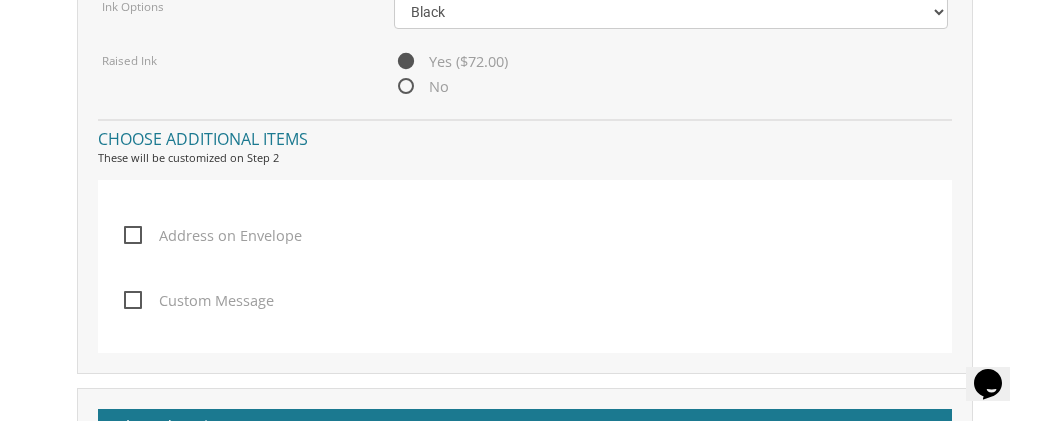 click on "No" at bounding box center (400, 87) 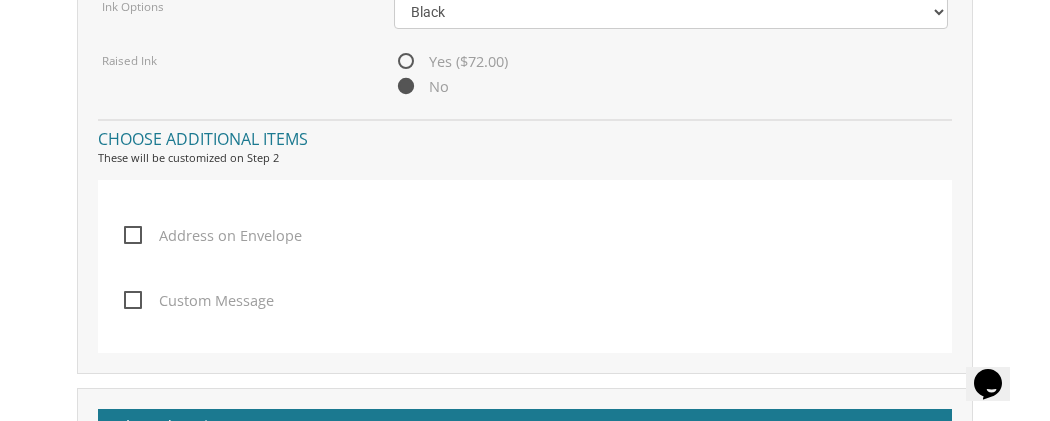 click on "Yes ($72.00)" at bounding box center (400, 62) 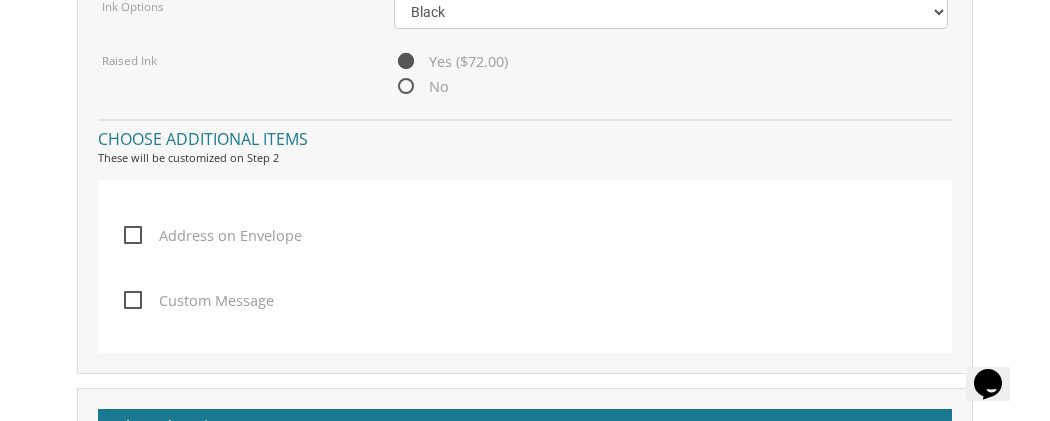 click on "No" at bounding box center (400, 87) 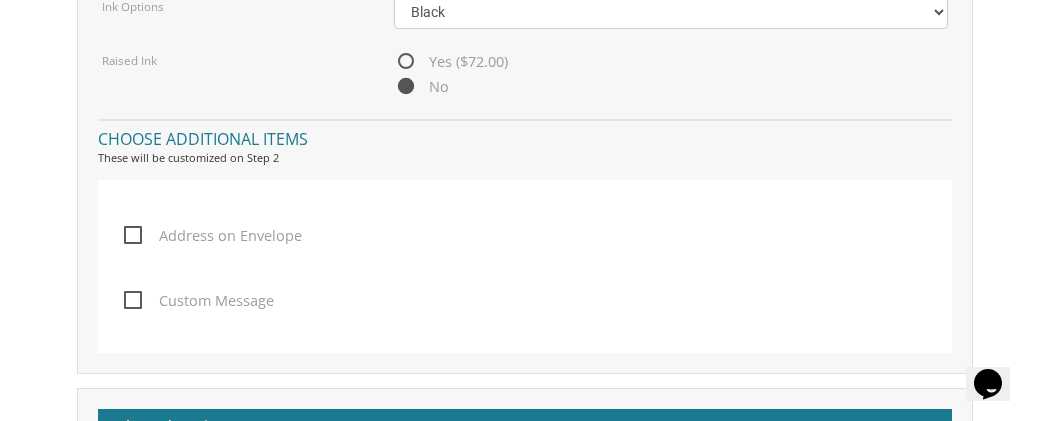 click on "Yes ($72.00)" at bounding box center [400, 62] 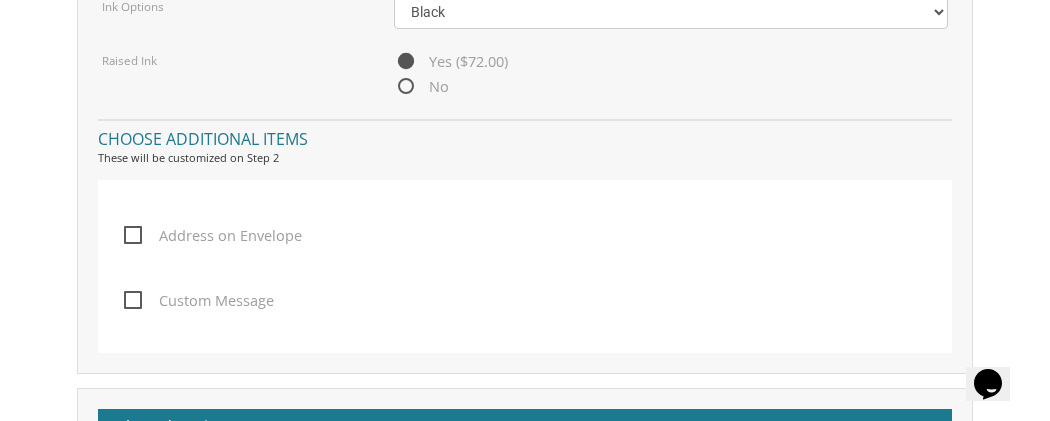 click on "No" at bounding box center [400, 87] 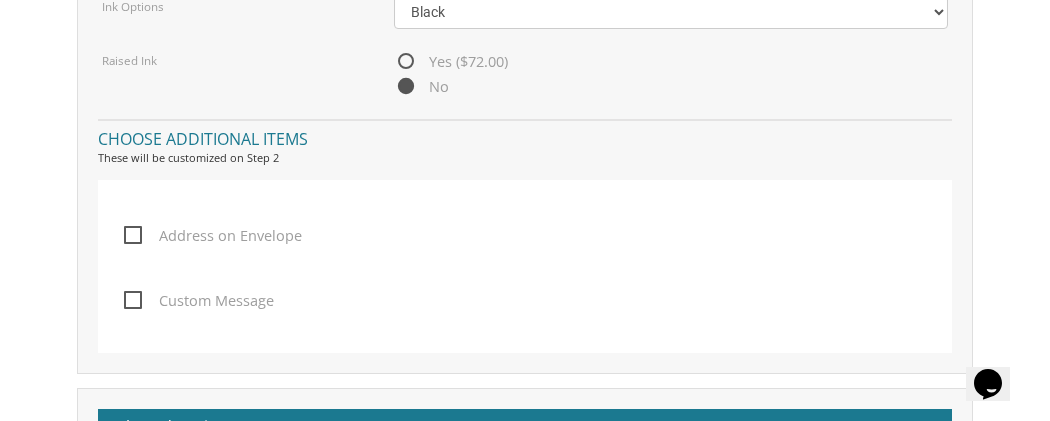 click on "Yes ($72.00)" at bounding box center (400, 62) 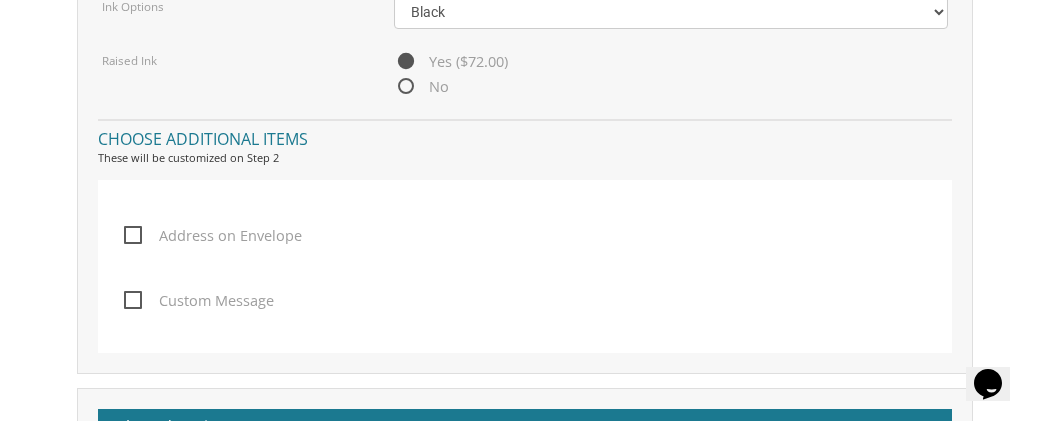 click on "No" at bounding box center [400, 87] 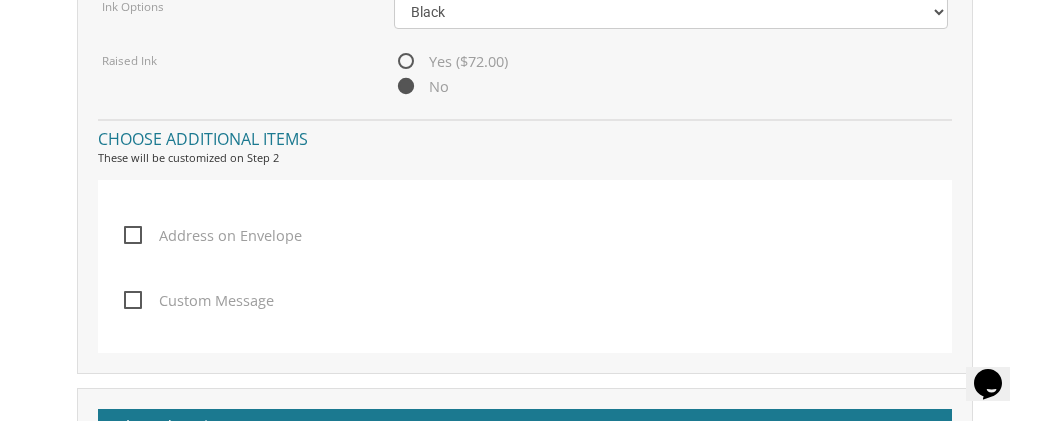 click on "Yes ($72.00)" at bounding box center [400, 62] 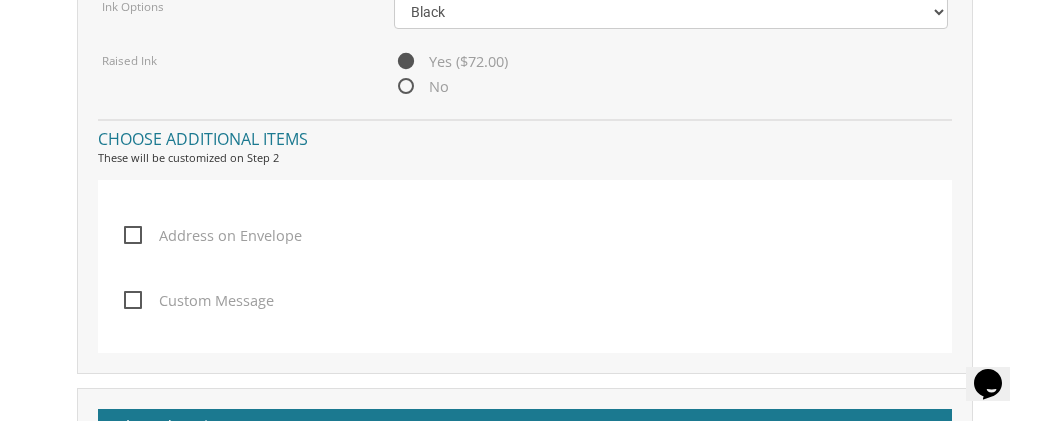click on "No" at bounding box center [400, 87] 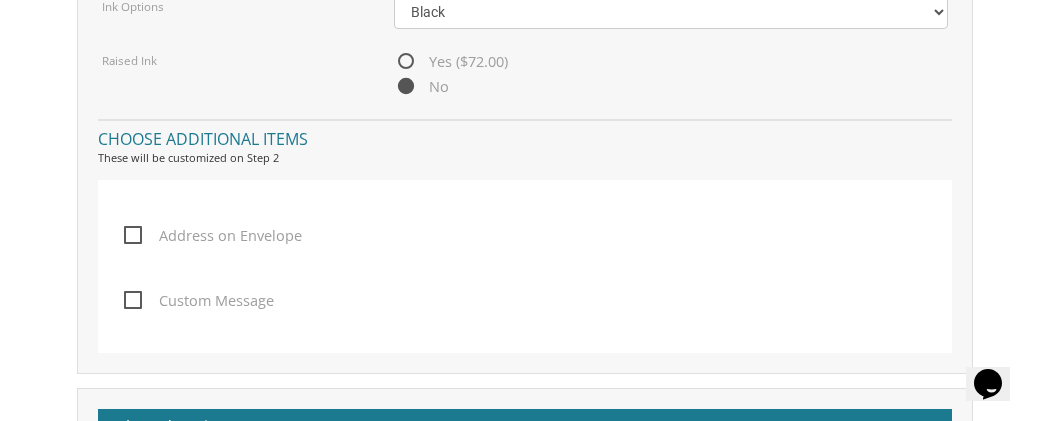 click on "Yes ($72.00)" at bounding box center (400, 62) 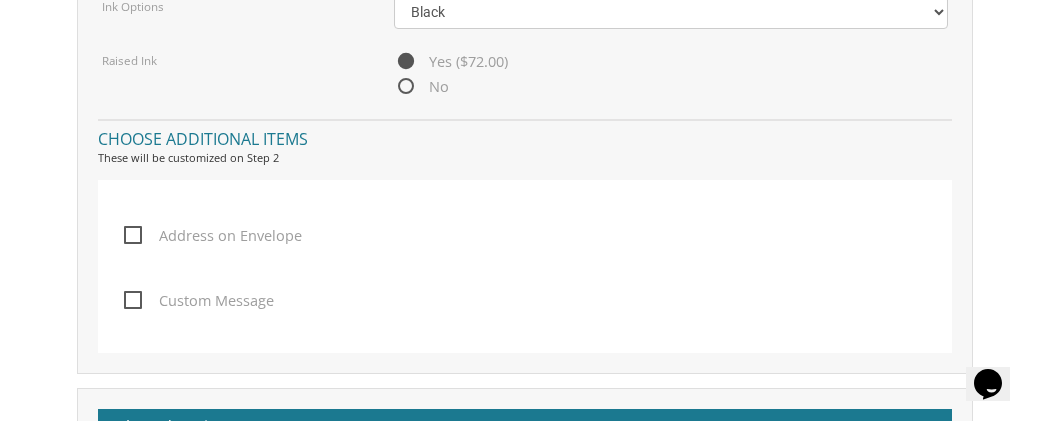 click on "No" at bounding box center (400, 87) 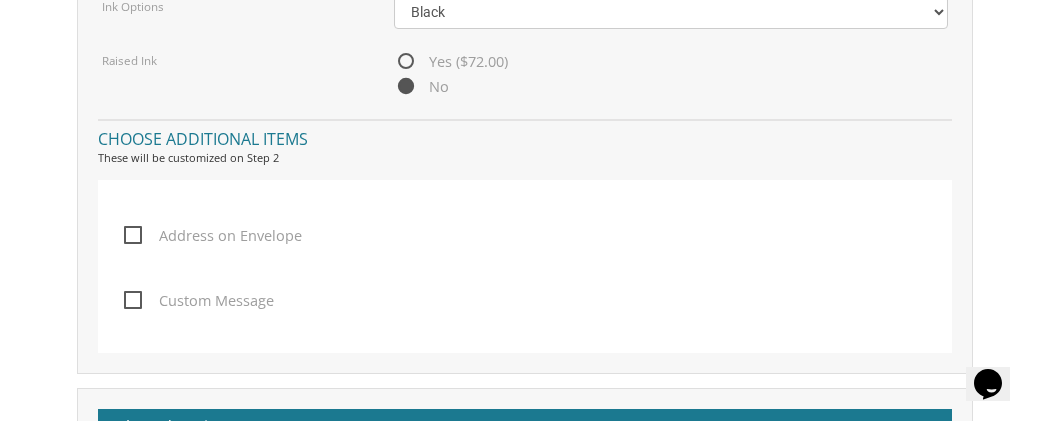 radio on "false" 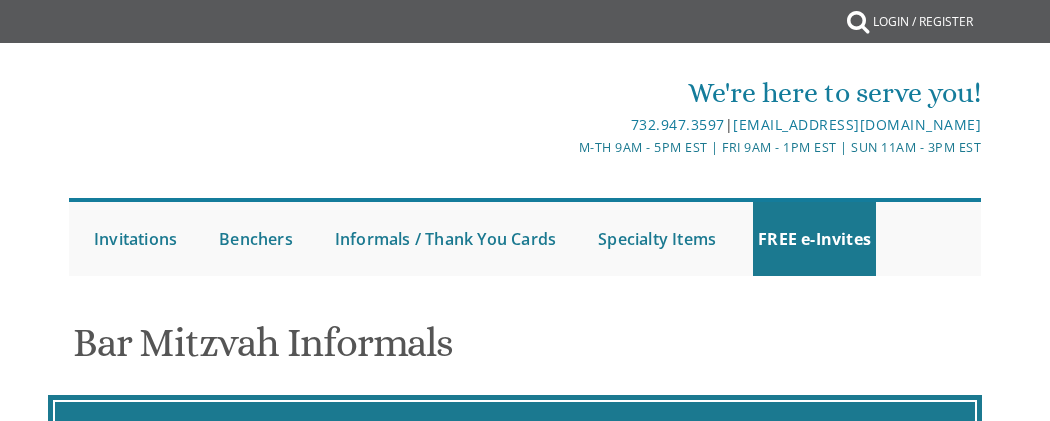 scroll, scrollTop: 1039, scrollLeft: 0, axis: vertical 